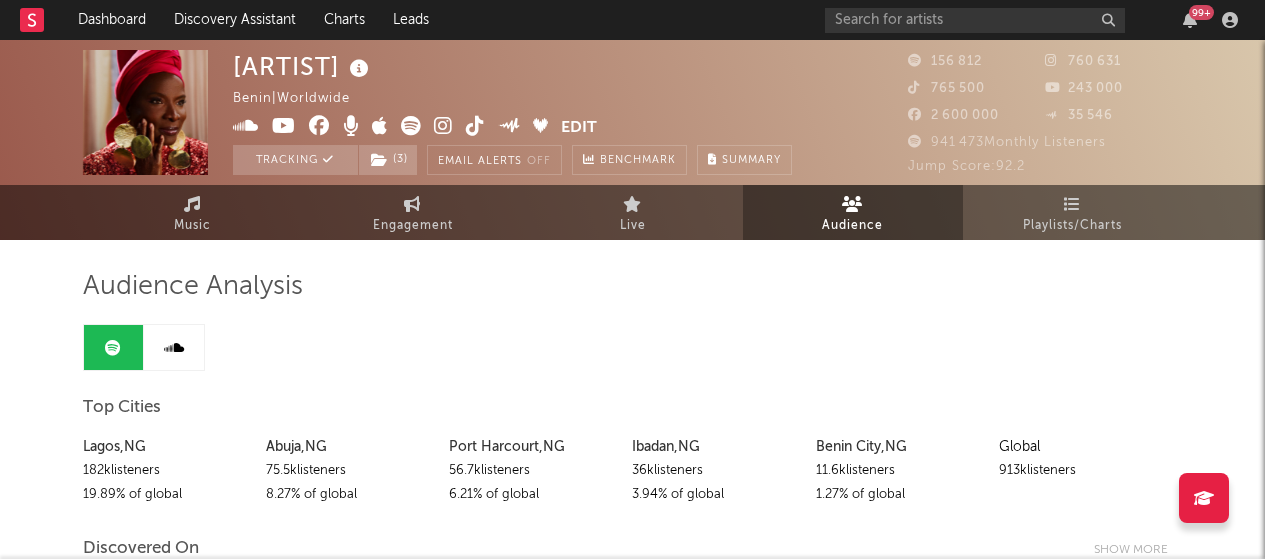 scroll, scrollTop: 0, scrollLeft: 0, axis: both 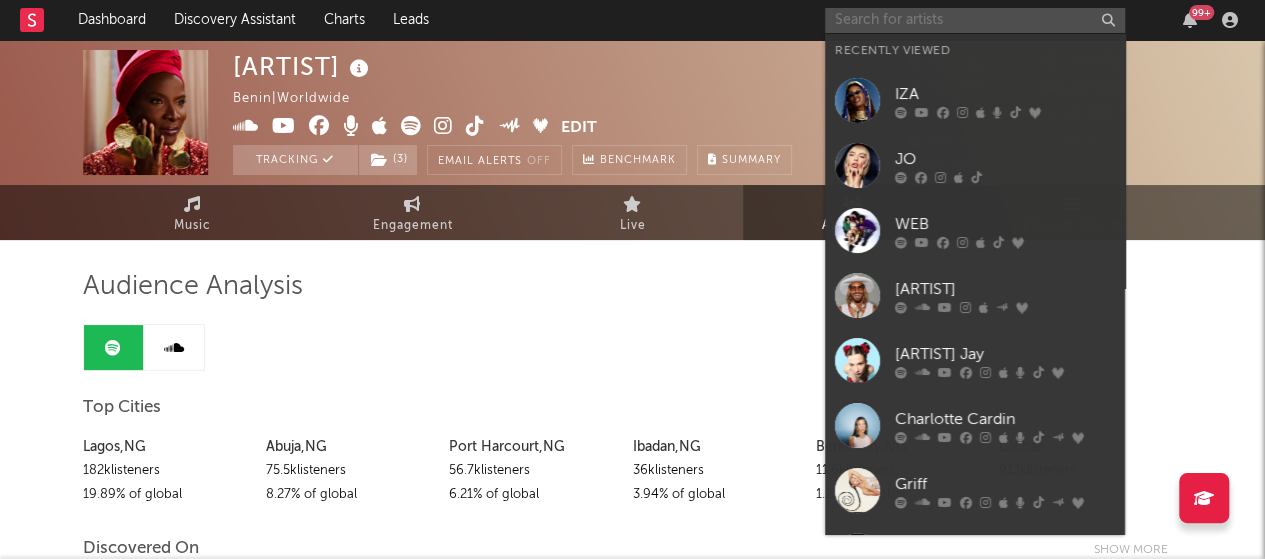 click at bounding box center (975, 20) 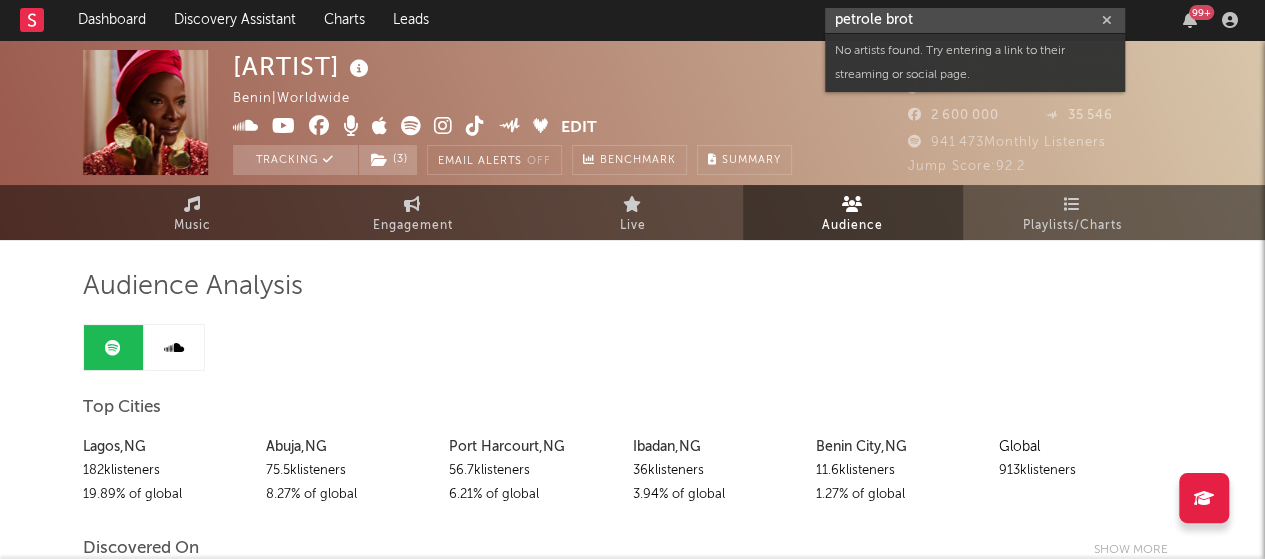 type on "petrole brot" 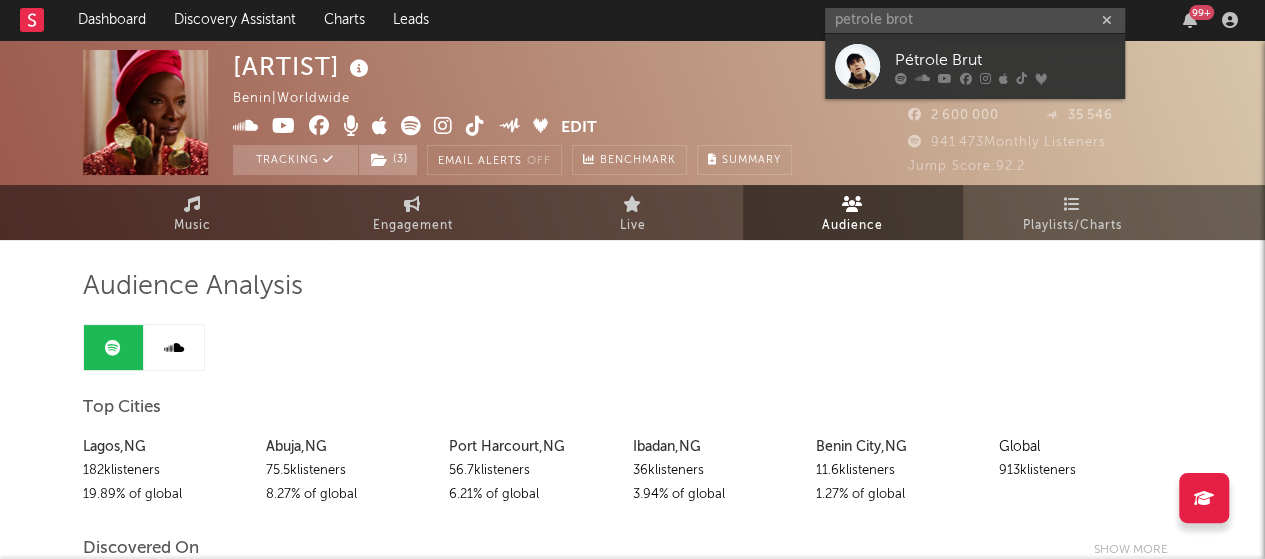 click on "Pétrole Brut" at bounding box center [975, 66] 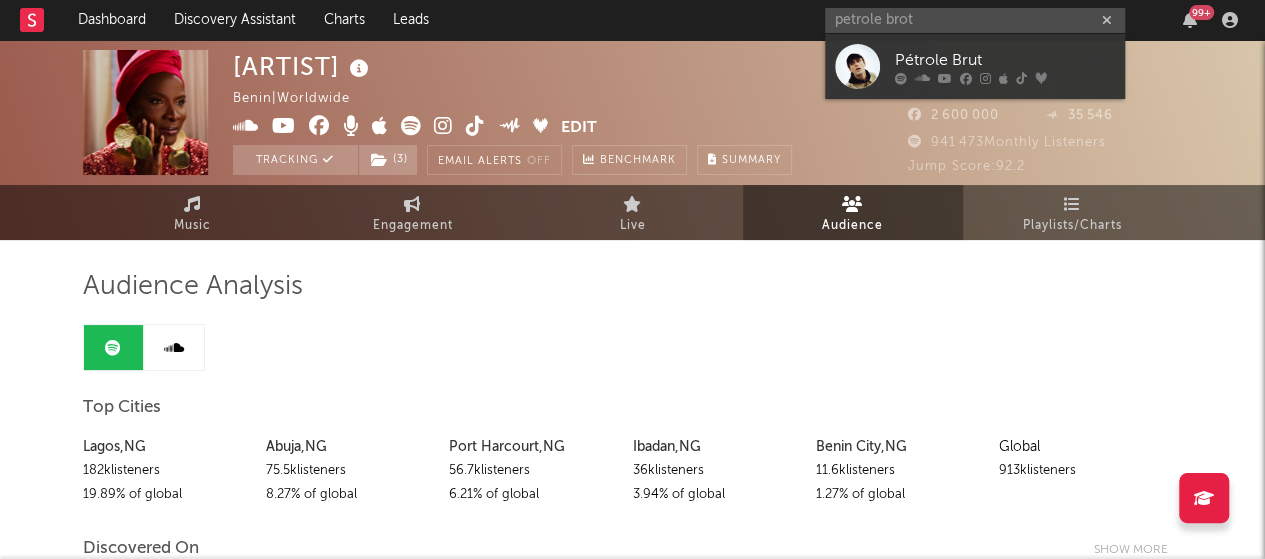 type 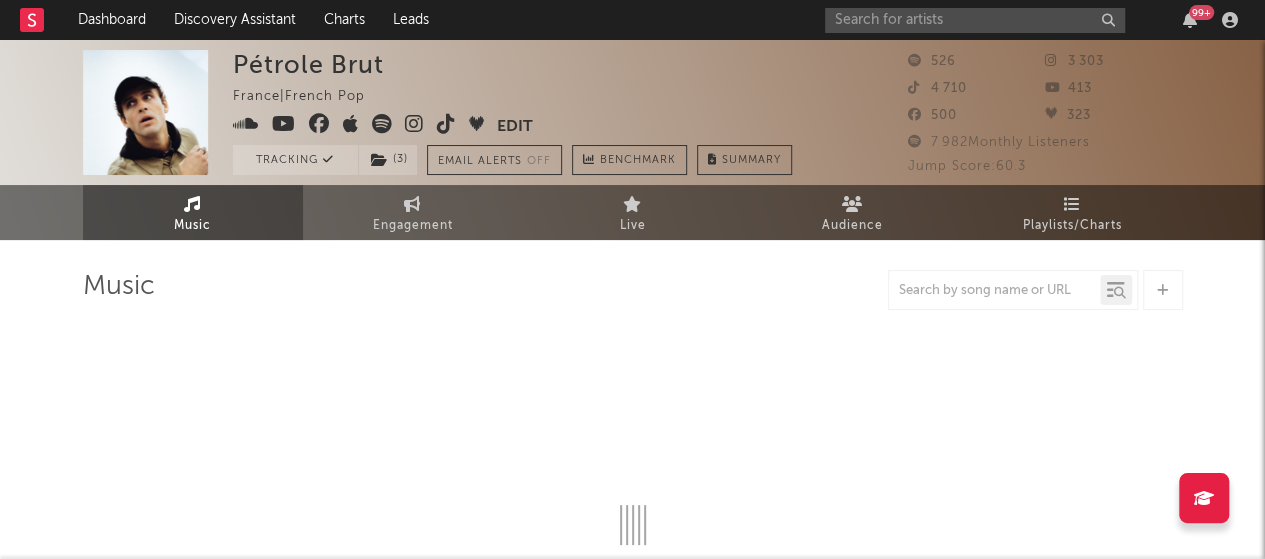 select on "6m" 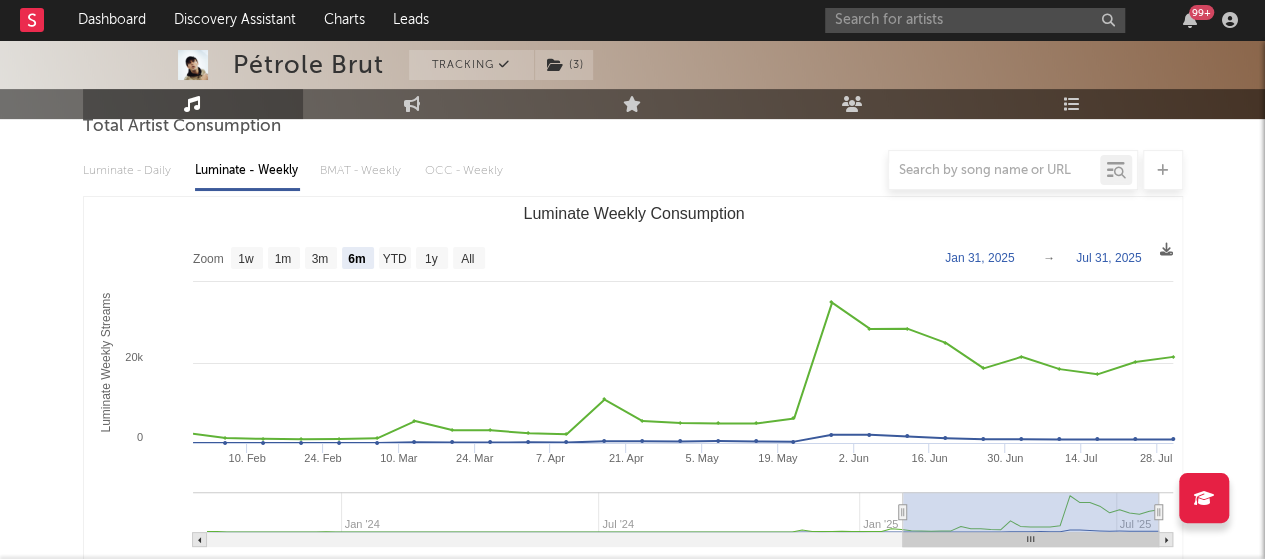 scroll, scrollTop: 0, scrollLeft: 0, axis: both 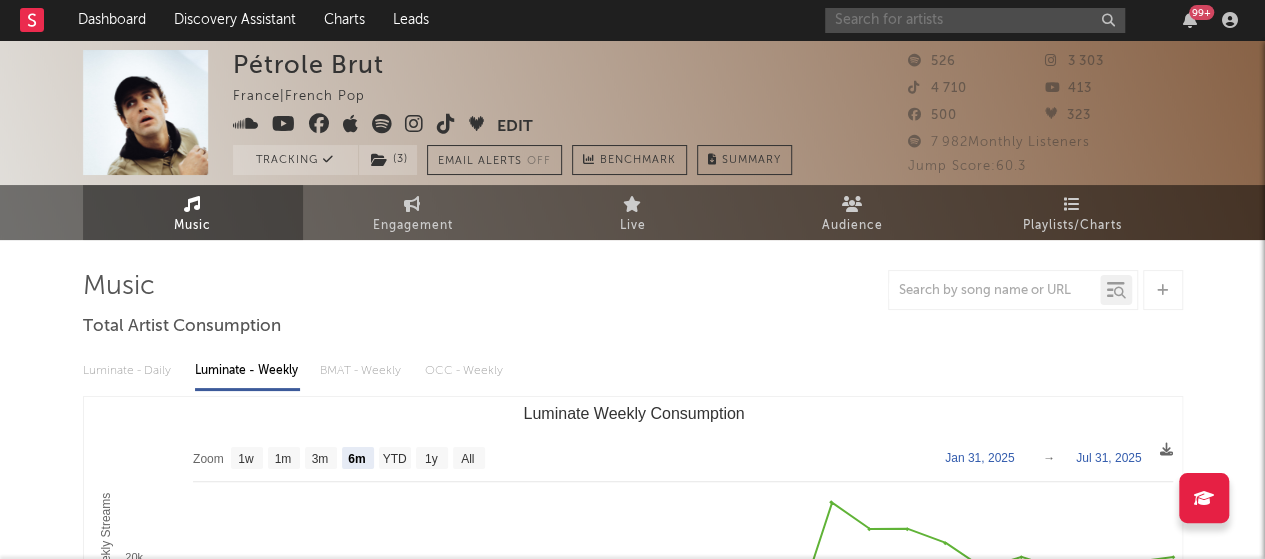 click at bounding box center [975, 20] 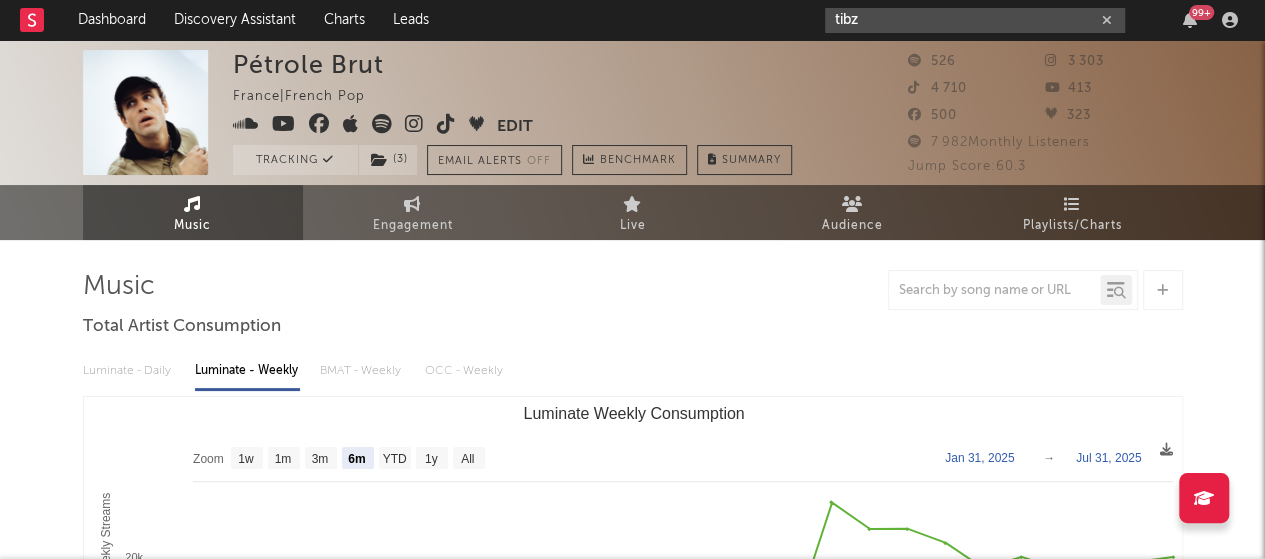 click on "tibz" at bounding box center [975, 20] 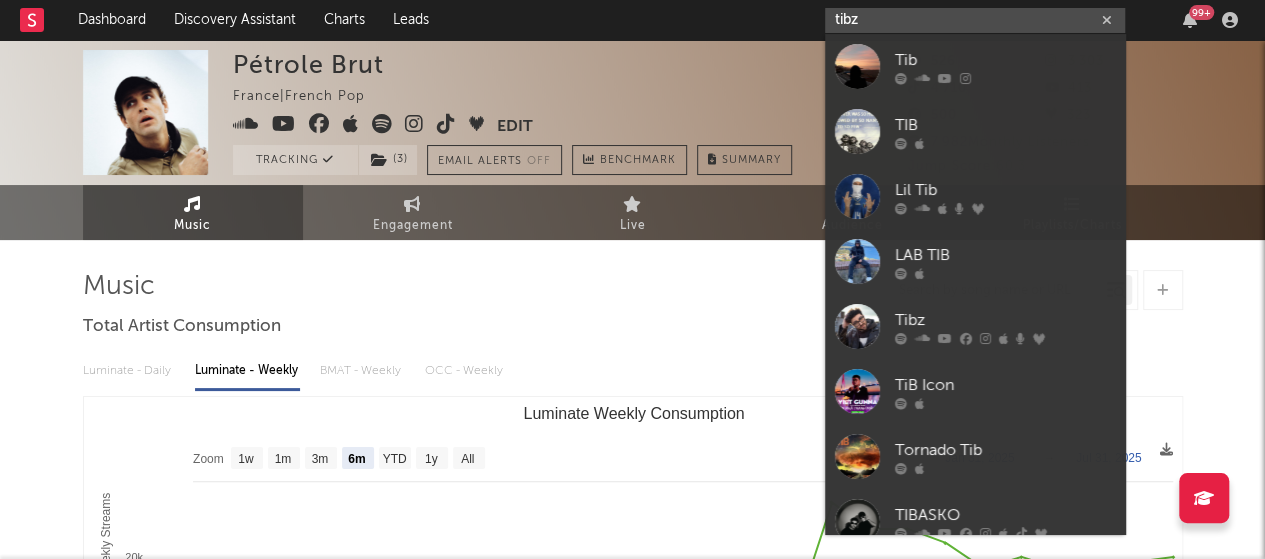 click on "tibz" at bounding box center [975, 20] 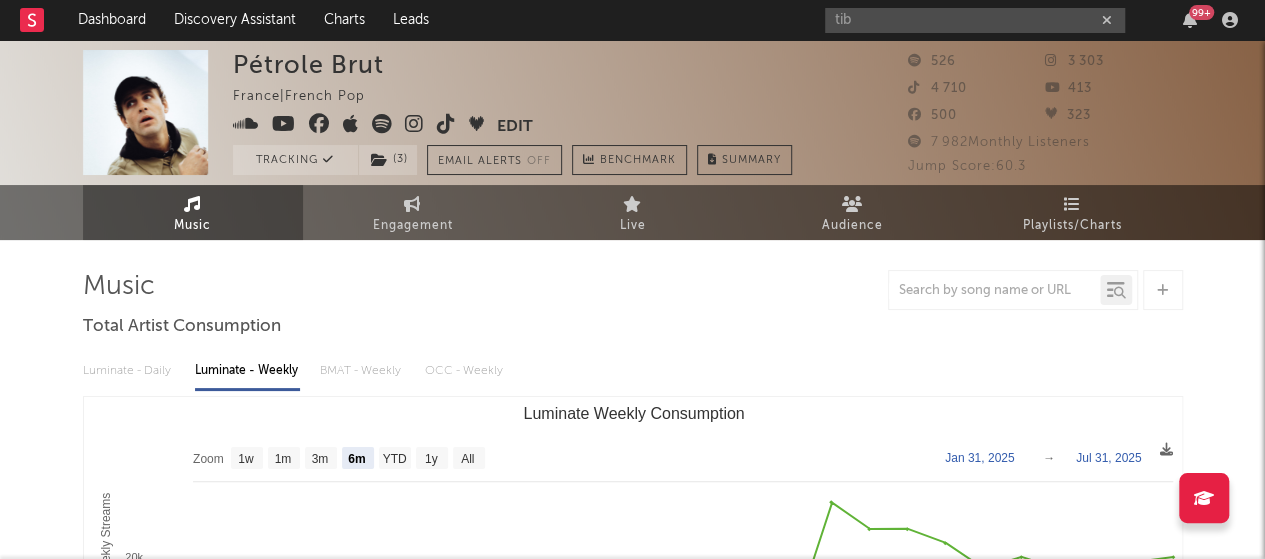 click on "Dashboard Discovery Assistant Charts Leads tib 99 +" at bounding box center [632, 20] 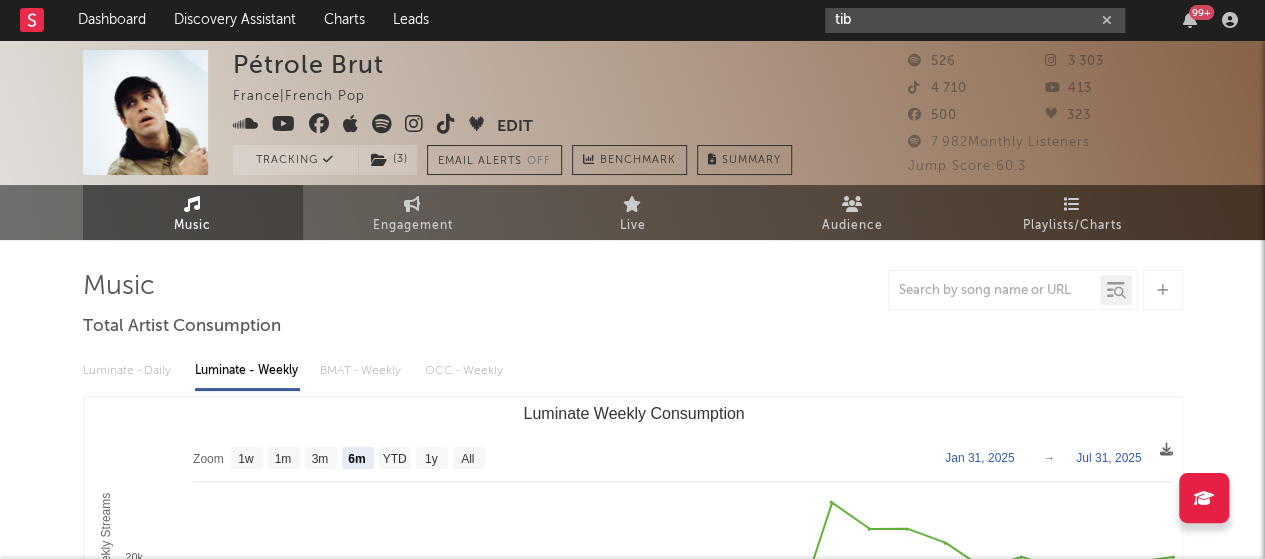 click on "tib" at bounding box center (975, 20) 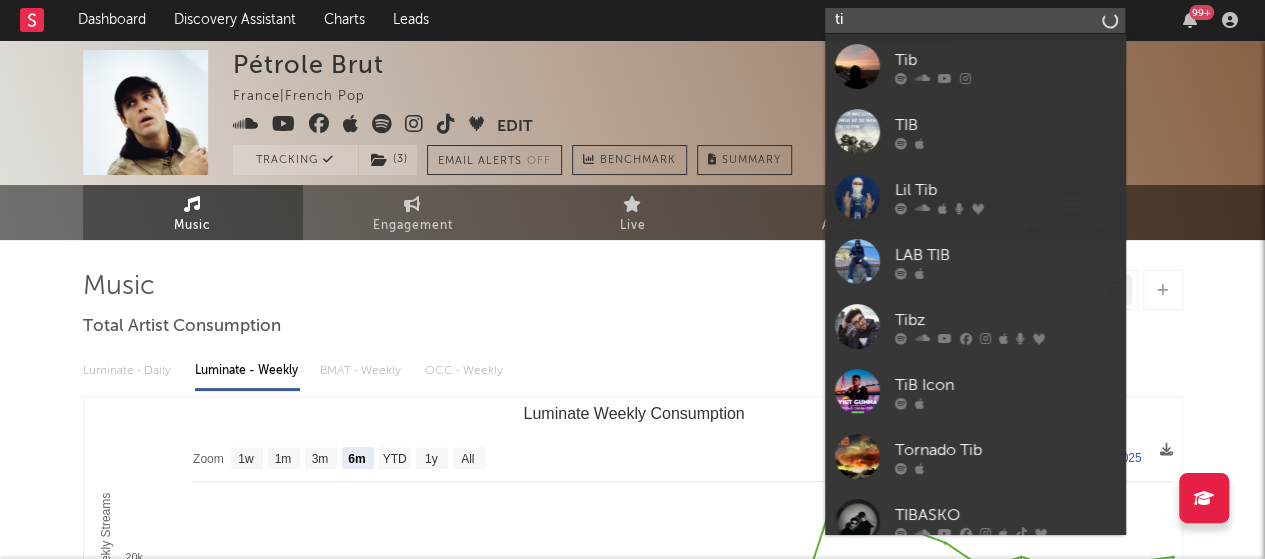 type on "t" 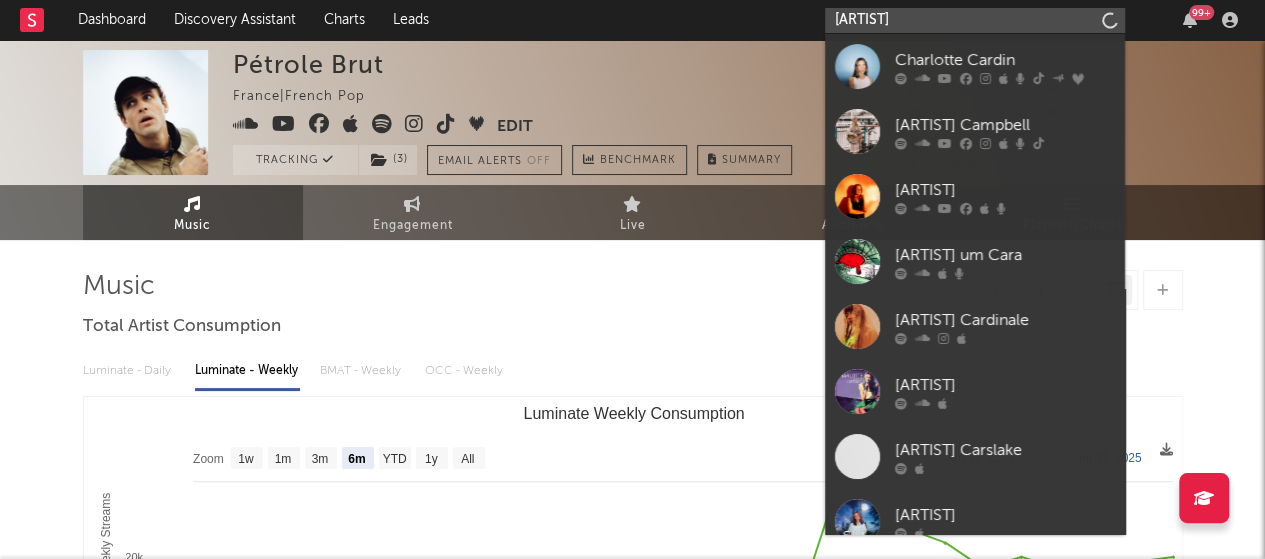 type on "[ARTIST]" 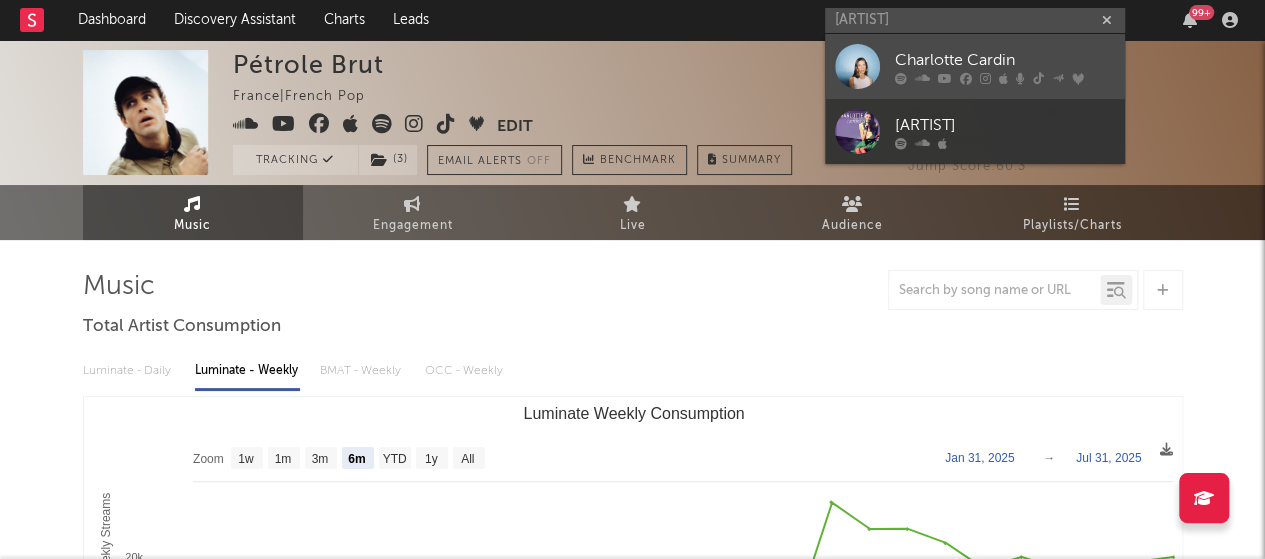 click on "Charlotte Cardin" at bounding box center [1005, 60] 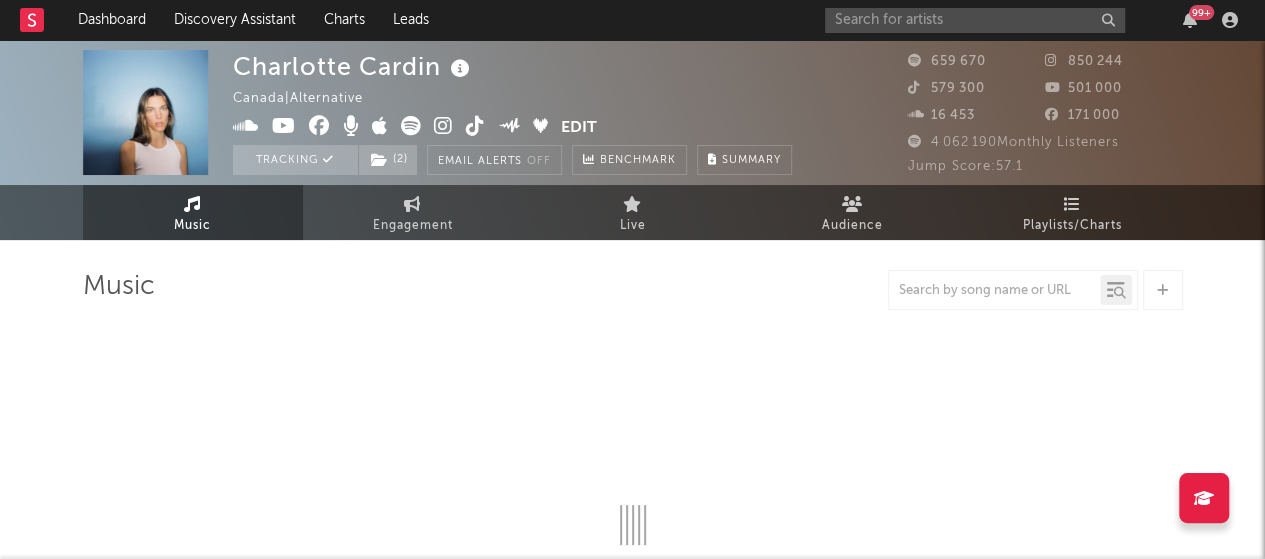 select on "6m" 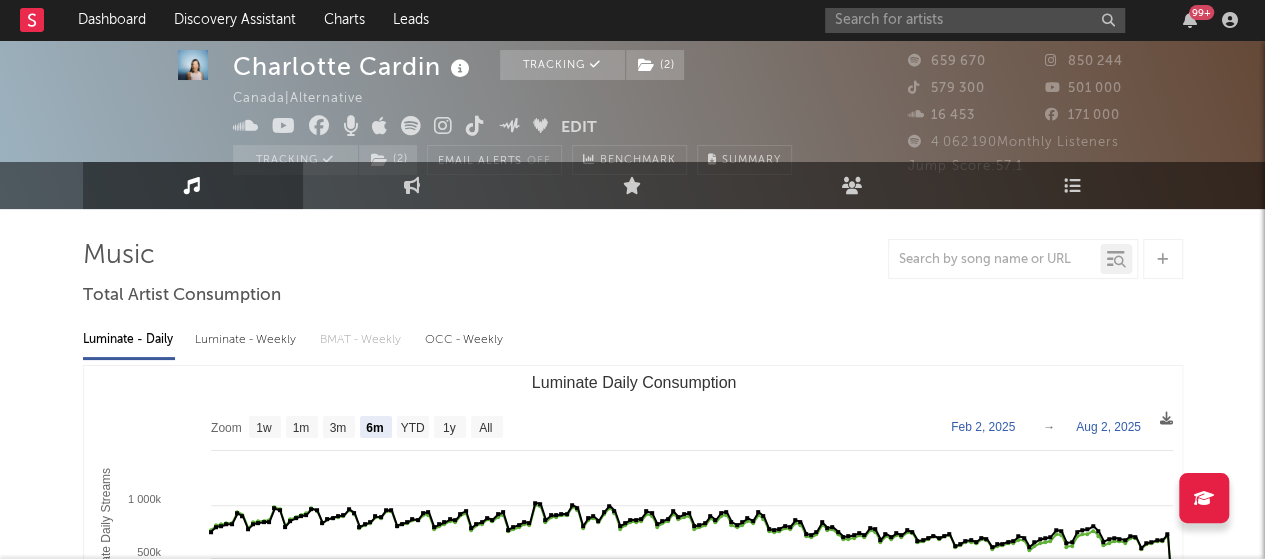 scroll, scrollTop: 0, scrollLeft: 0, axis: both 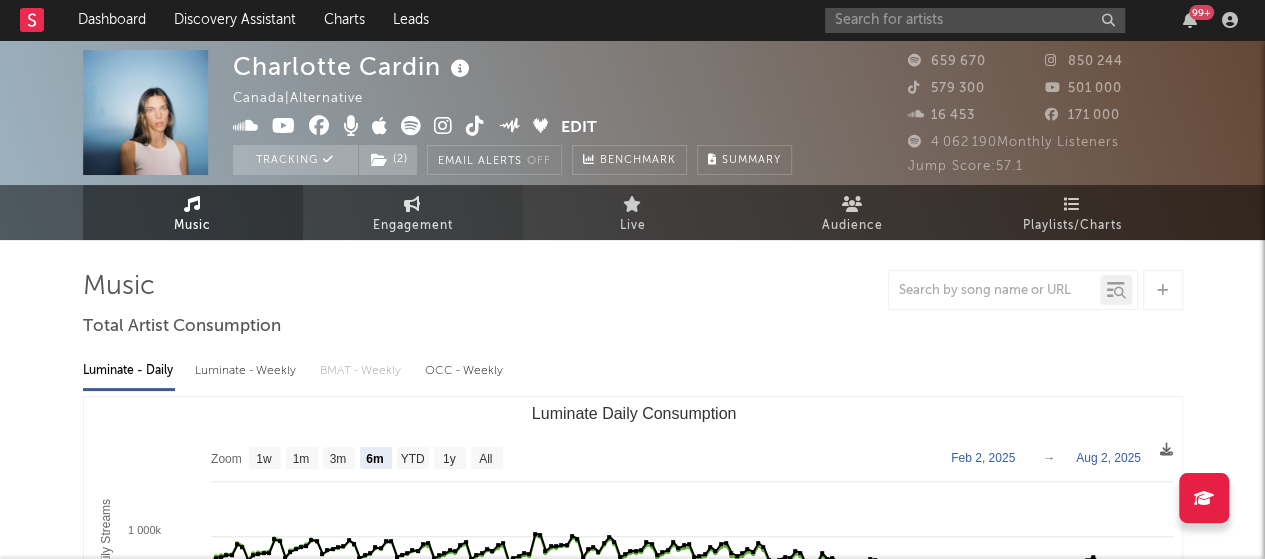 click on "Engagement" at bounding box center (413, 226) 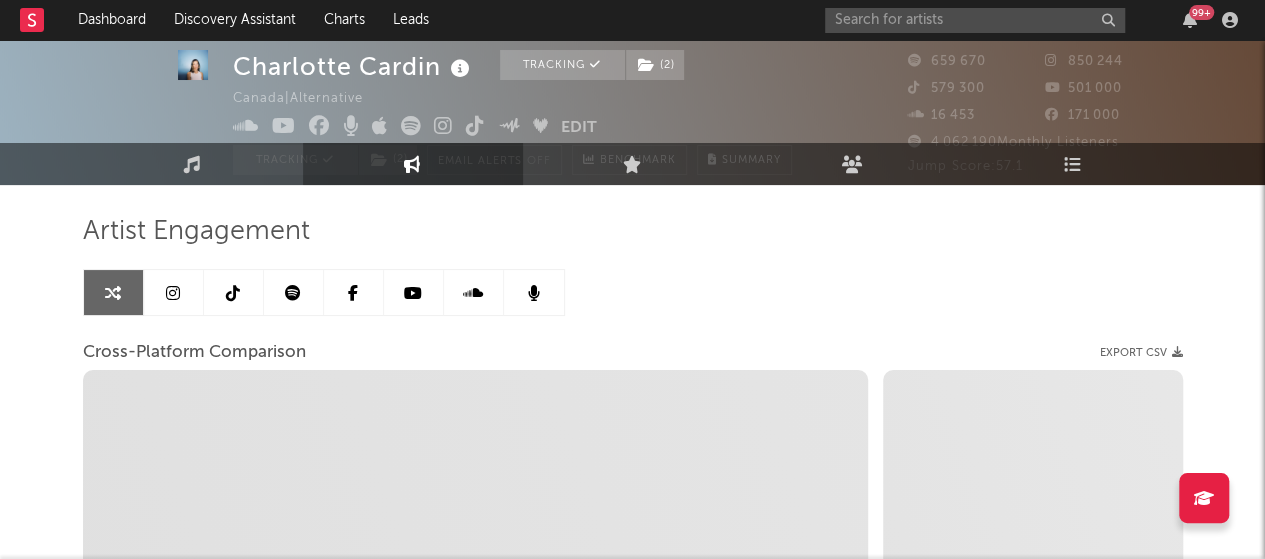 scroll, scrollTop: 30, scrollLeft: 0, axis: vertical 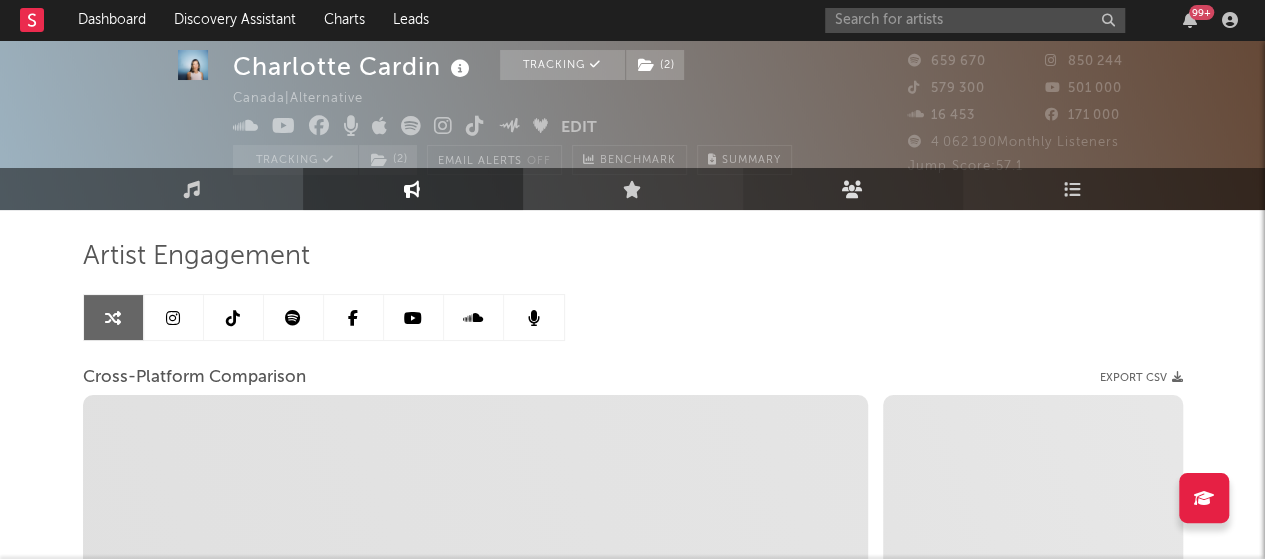 click at bounding box center (852, 189) 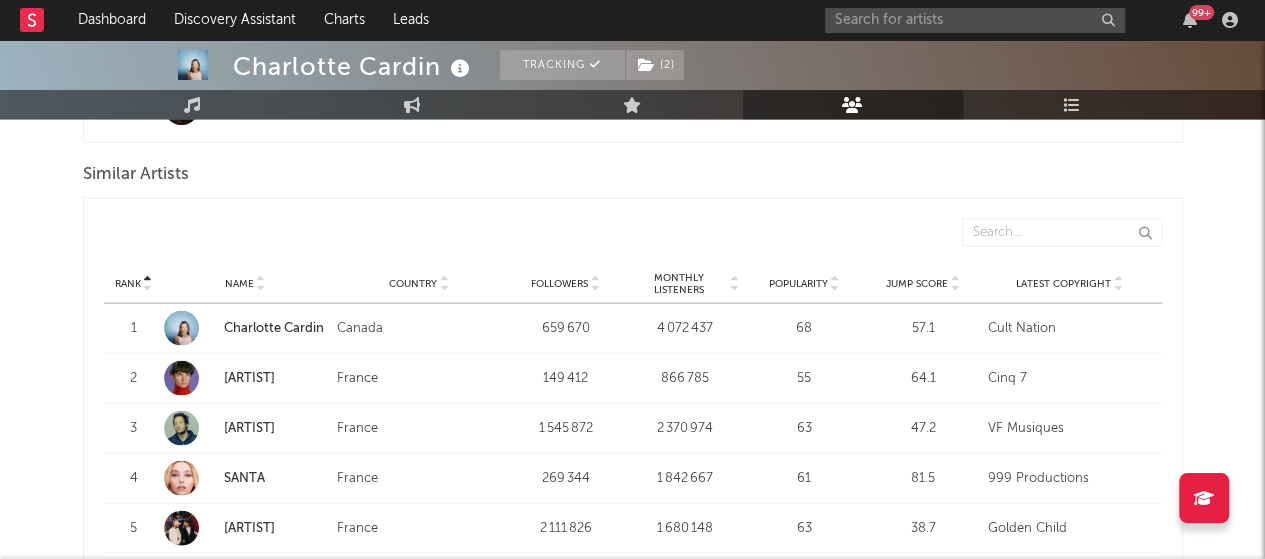 scroll, scrollTop: 2230, scrollLeft: 0, axis: vertical 